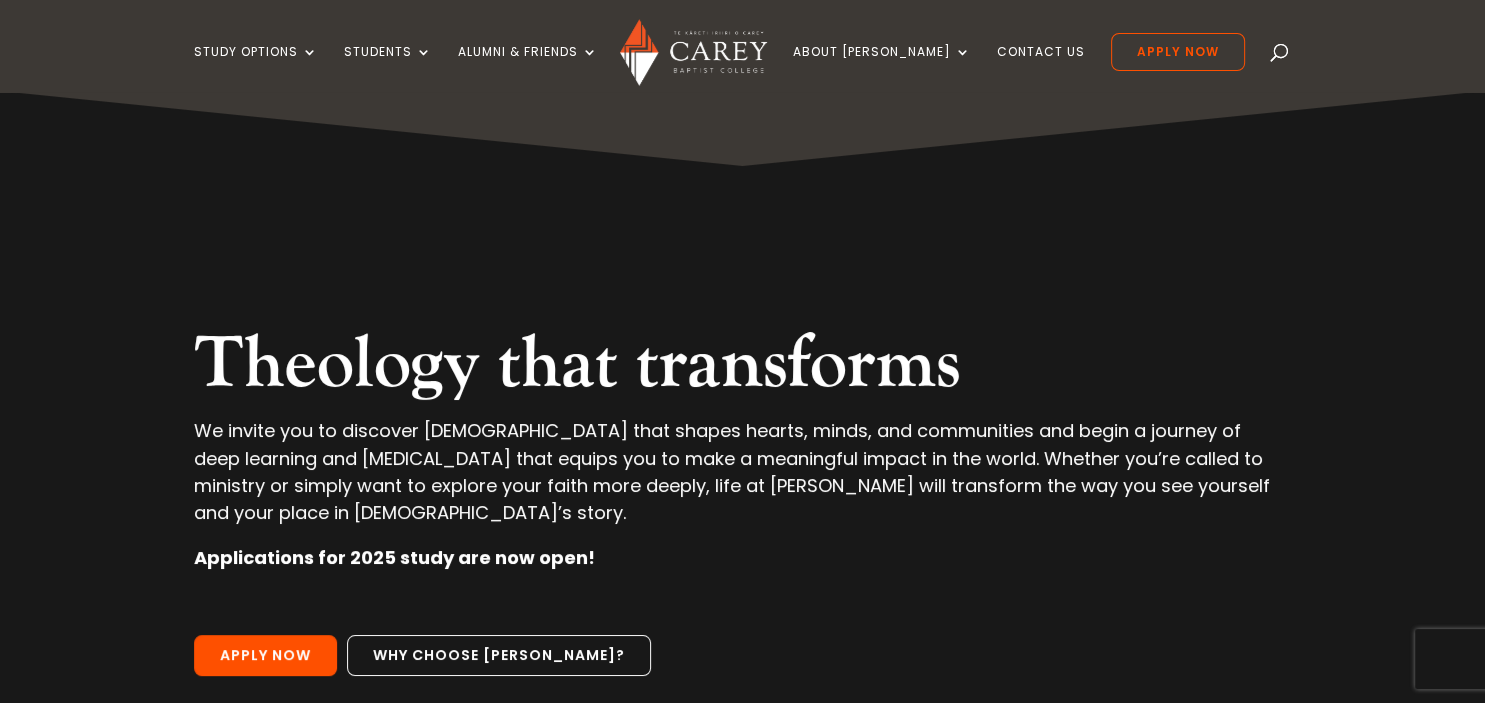 scroll, scrollTop: 105, scrollLeft: 0, axis: vertical 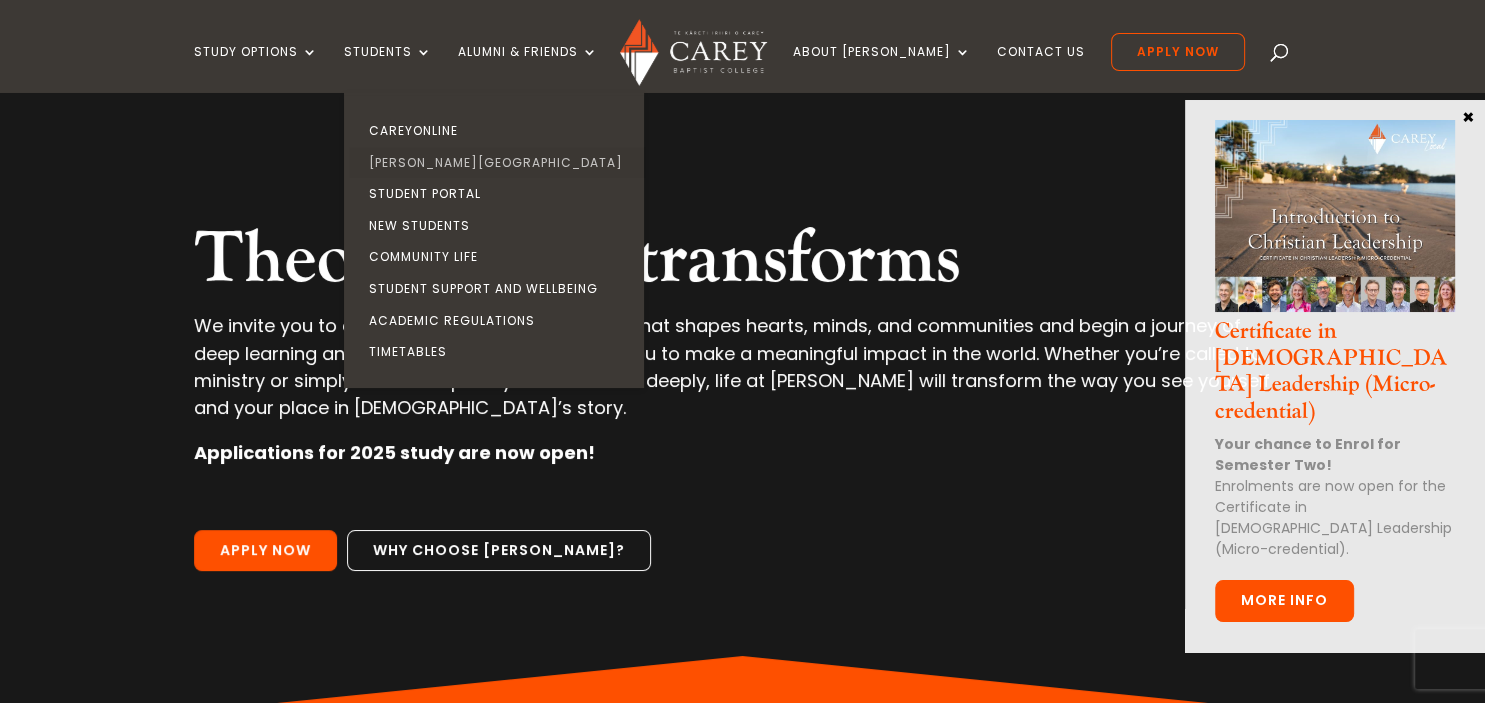 click on "[PERSON_NAME][GEOGRAPHIC_DATA]" at bounding box center [499, 163] 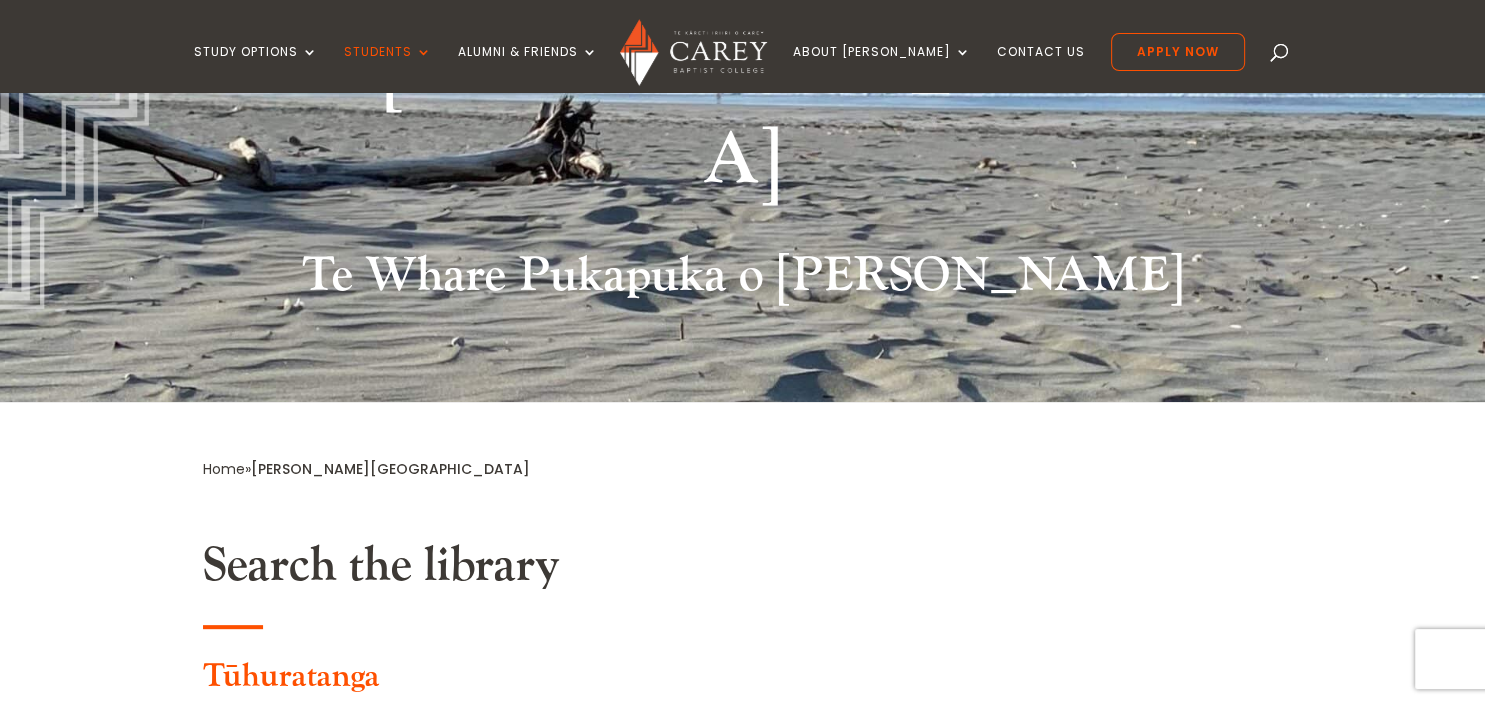 scroll, scrollTop: 528, scrollLeft: 0, axis: vertical 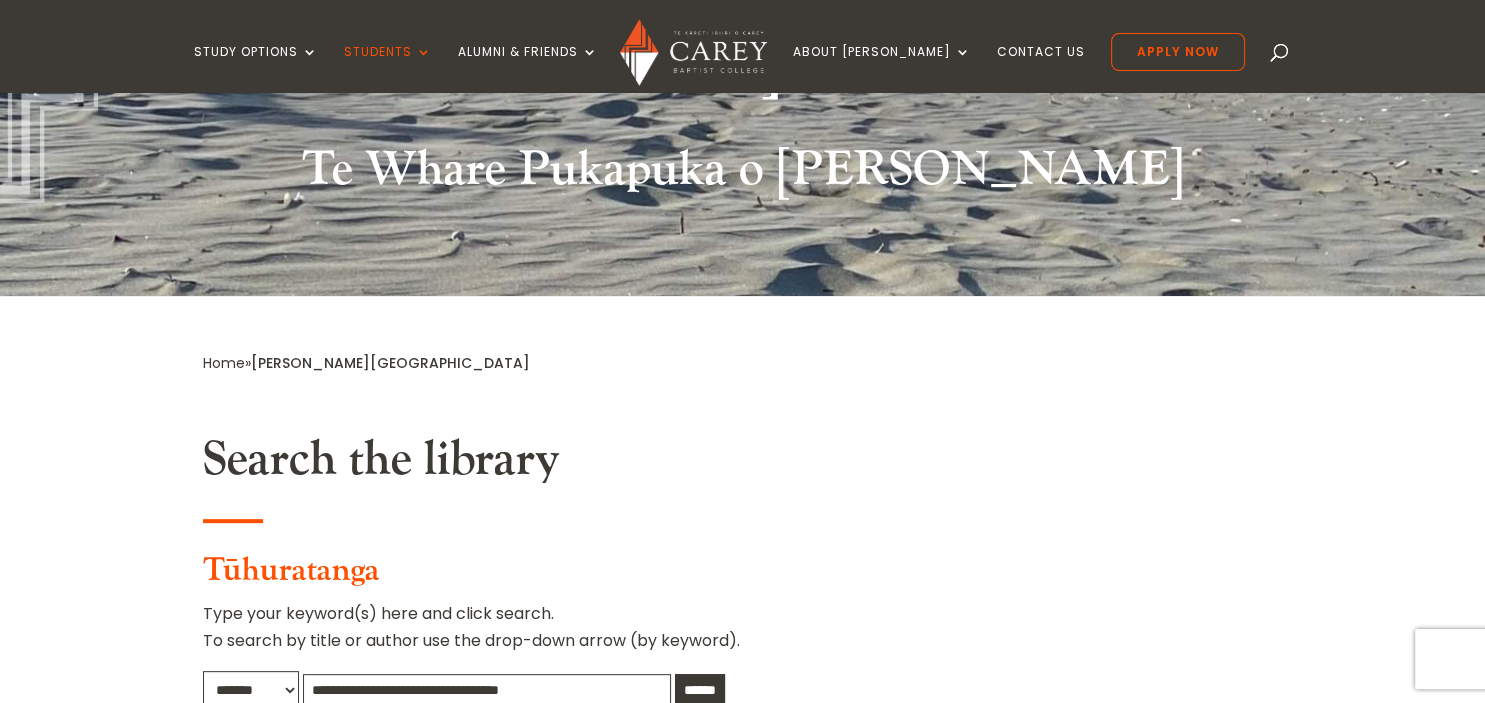 click at bounding box center (487, 690) 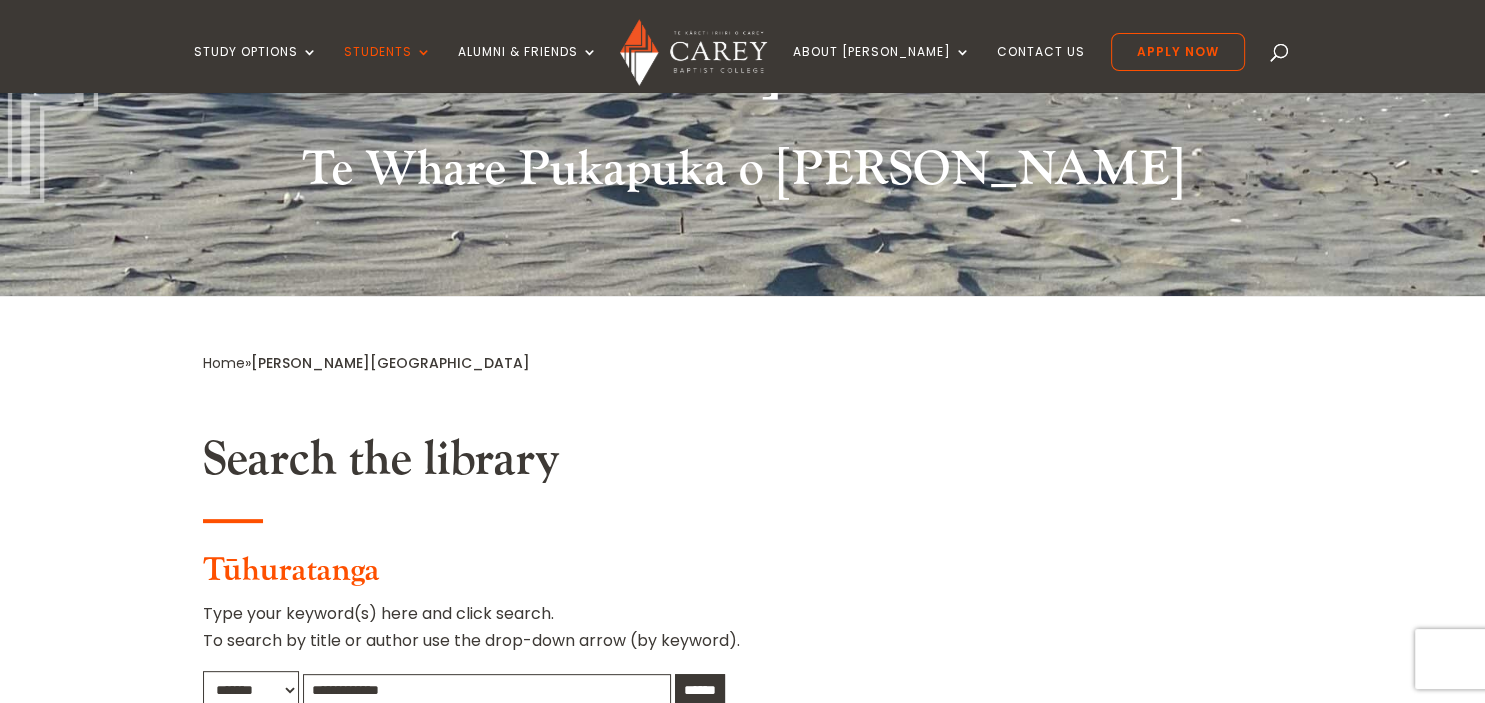 type on "**********" 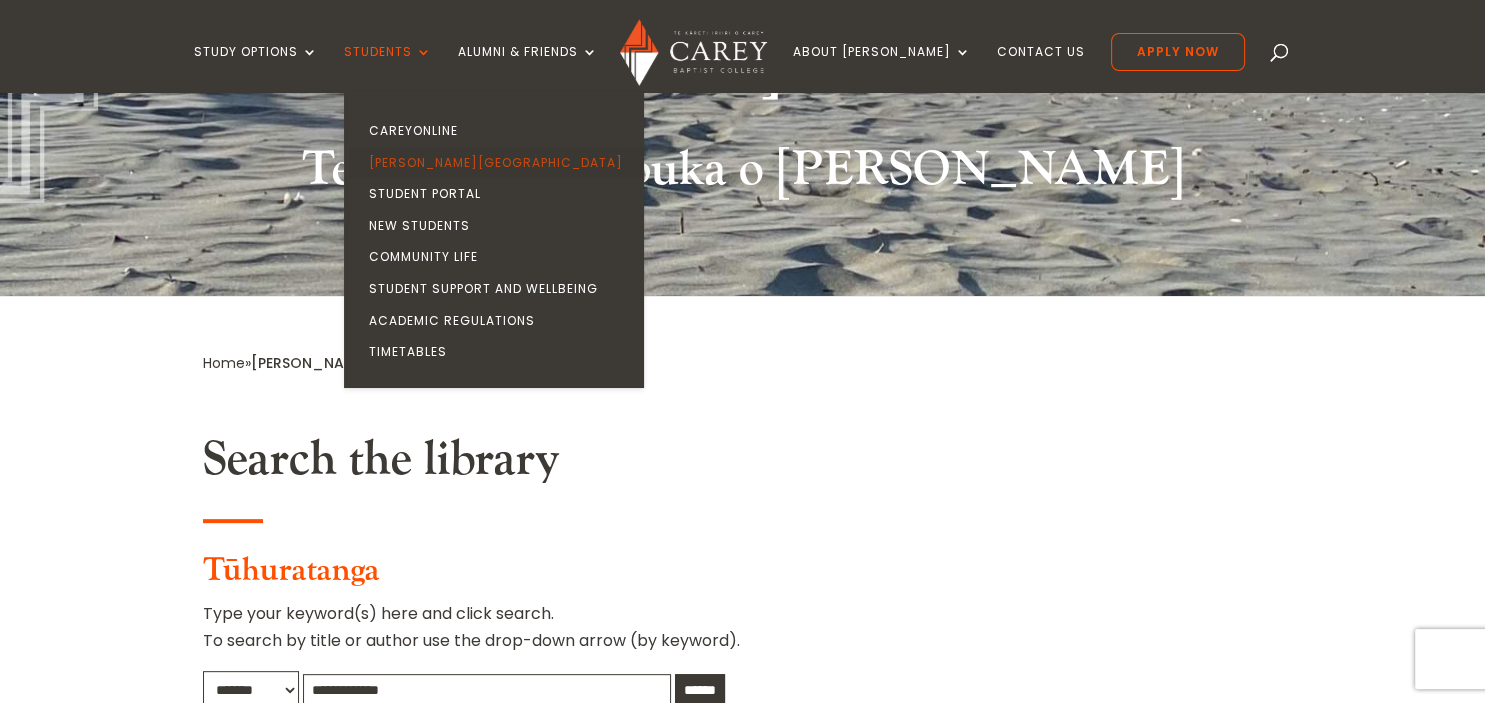 click on "[PERSON_NAME][GEOGRAPHIC_DATA]" at bounding box center [499, 163] 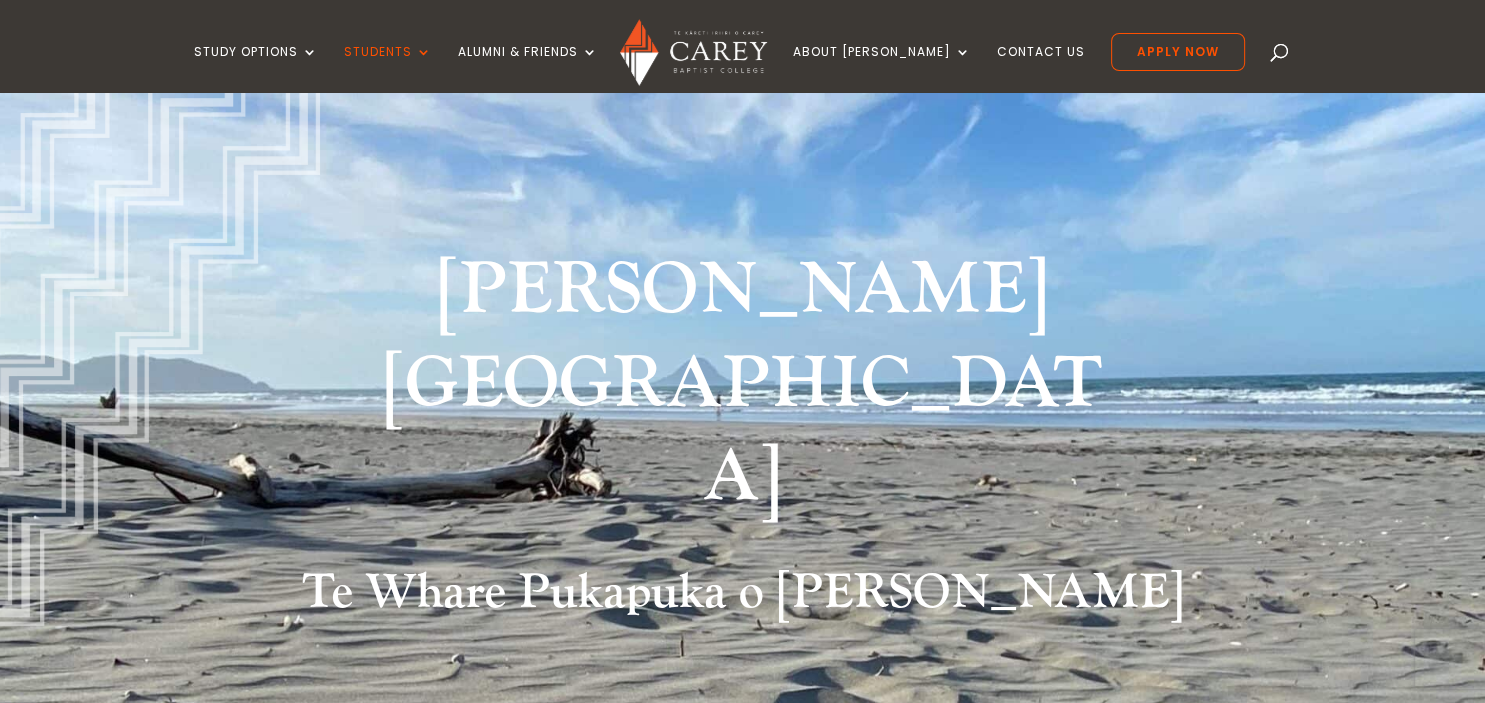 scroll, scrollTop: 0, scrollLeft: 0, axis: both 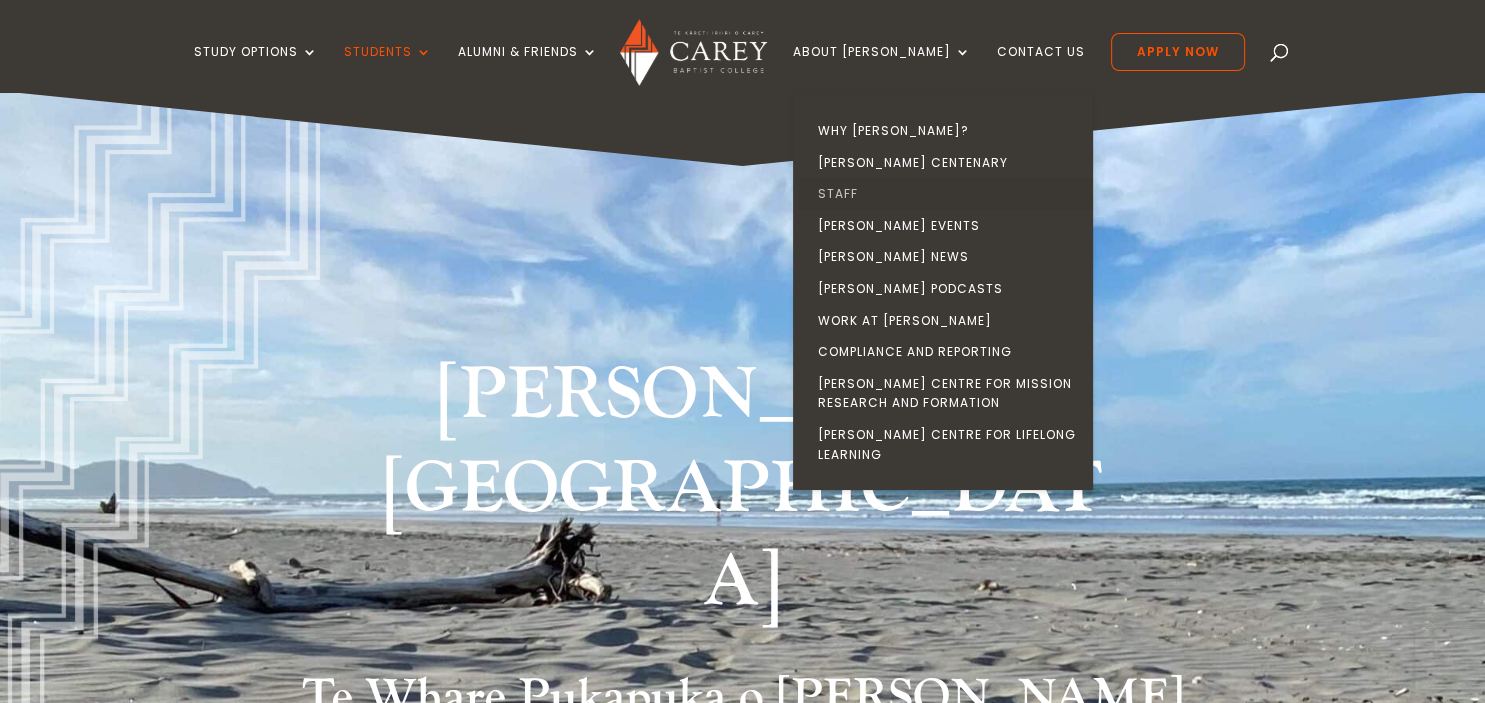 click on "Staff" at bounding box center (948, 194) 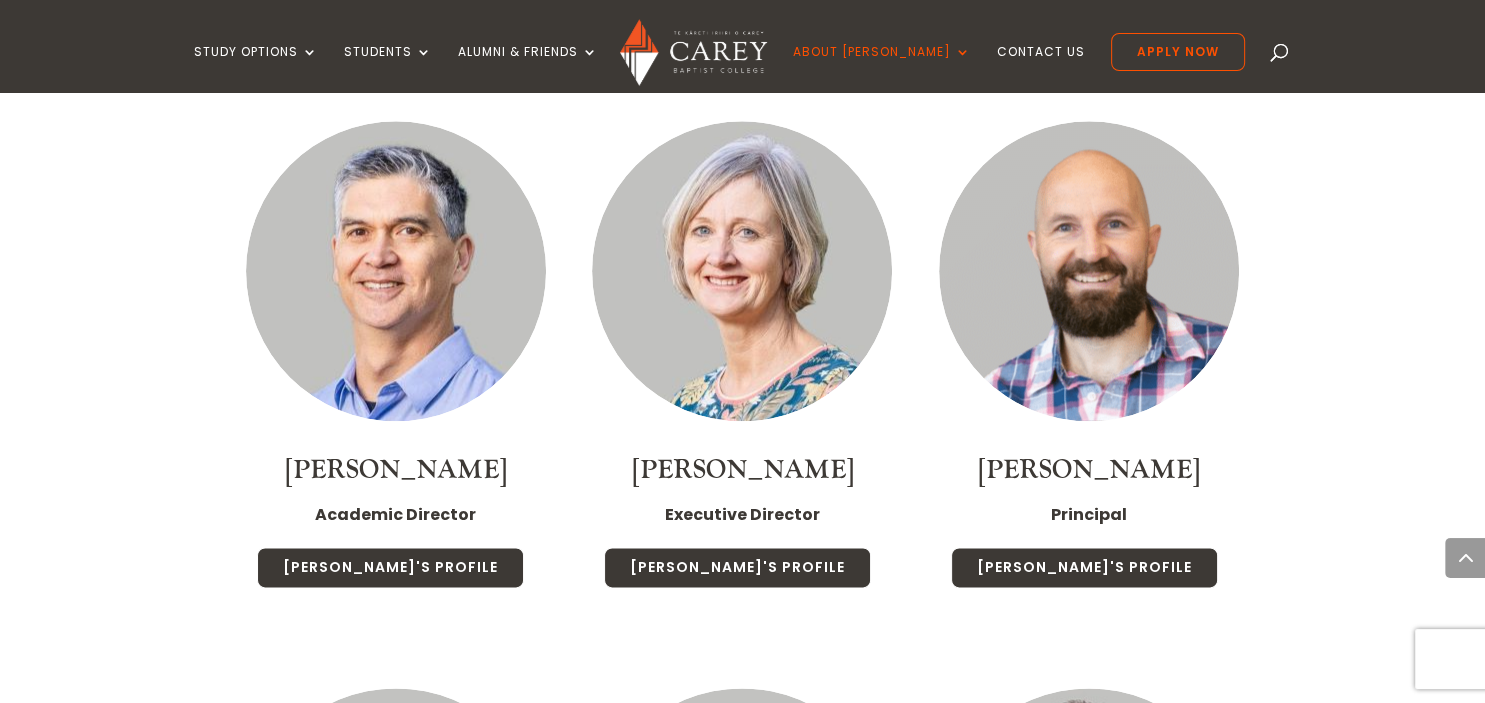 scroll, scrollTop: 2217, scrollLeft: 0, axis: vertical 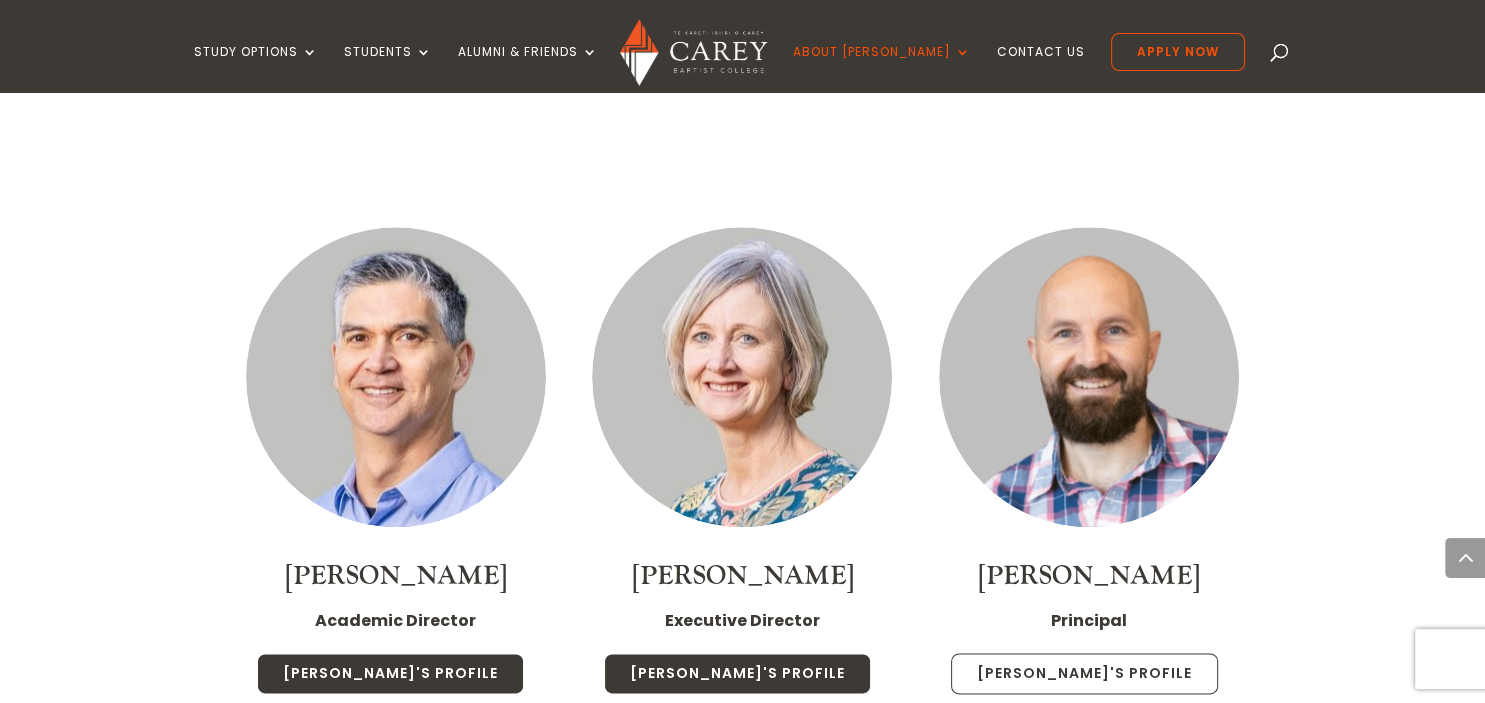 click on "Paul's Profile" at bounding box center (1084, 674) 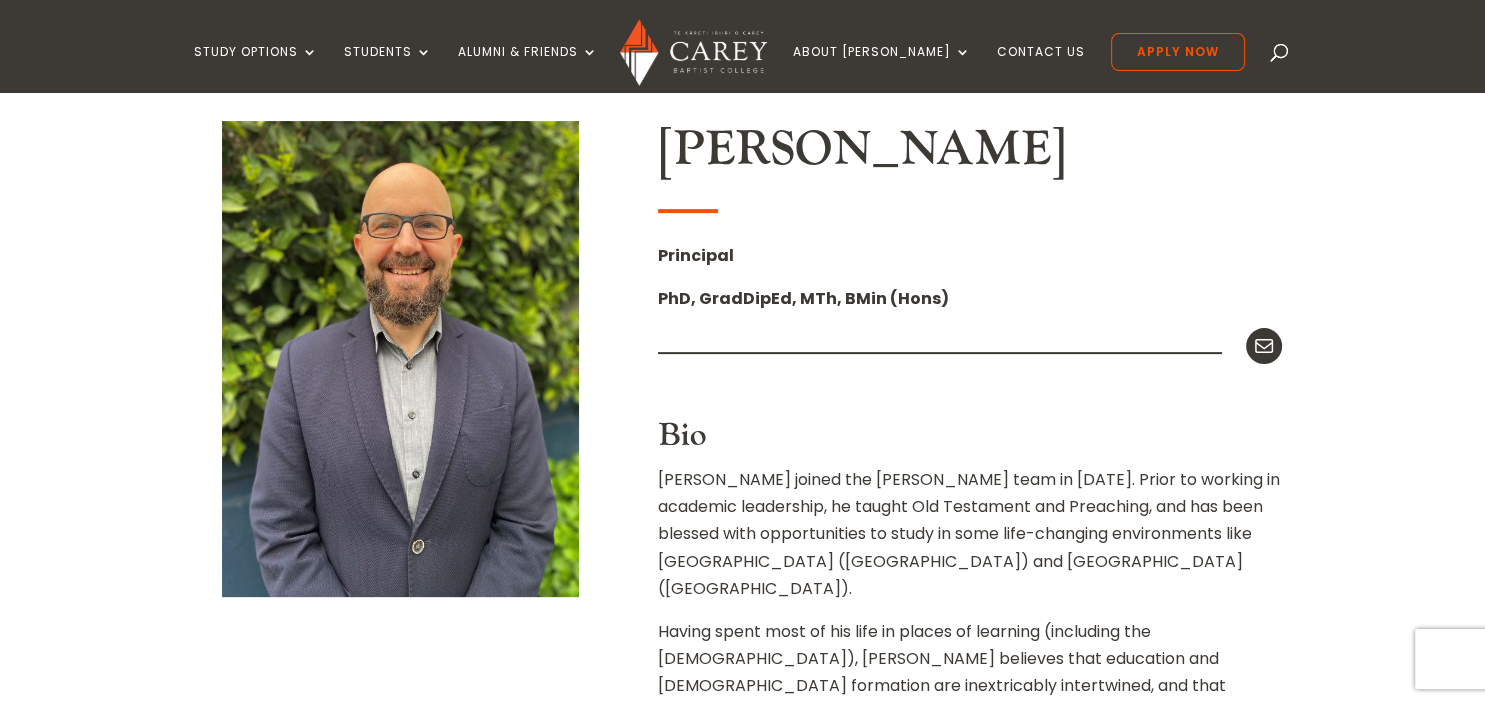 scroll, scrollTop: 422, scrollLeft: 0, axis: vertical 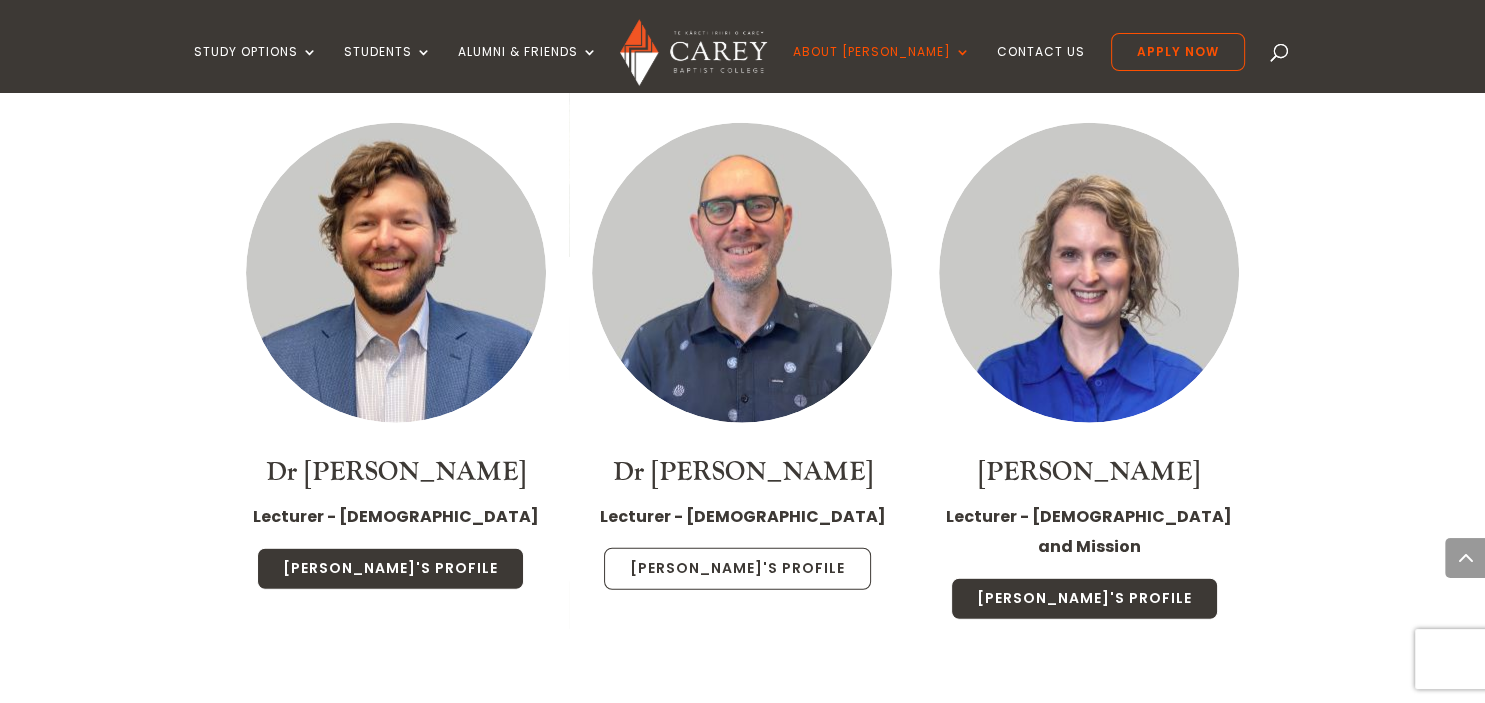 click on "Jonathan's Profile" at bounding box center (737, 569) 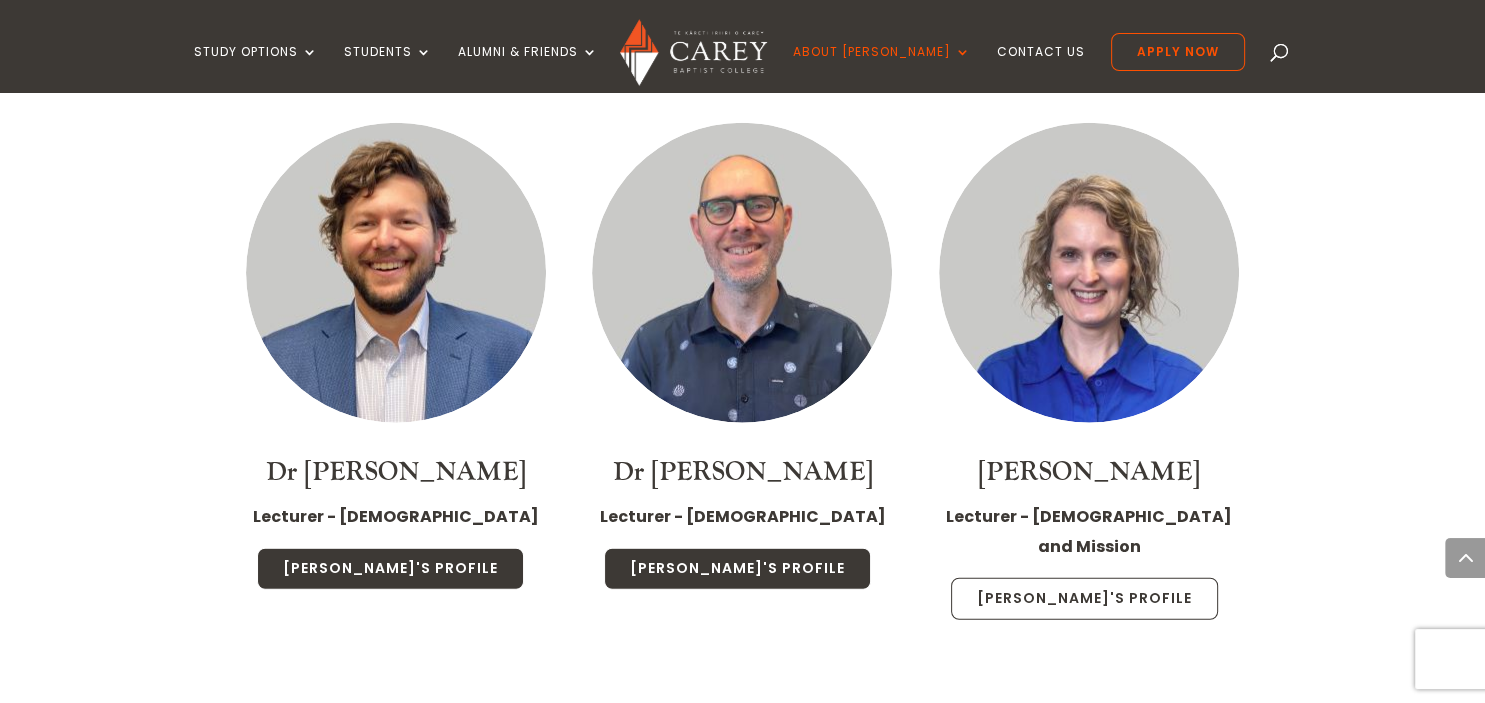 click on "Emma's Profile" at bounding box center [1084, 599] 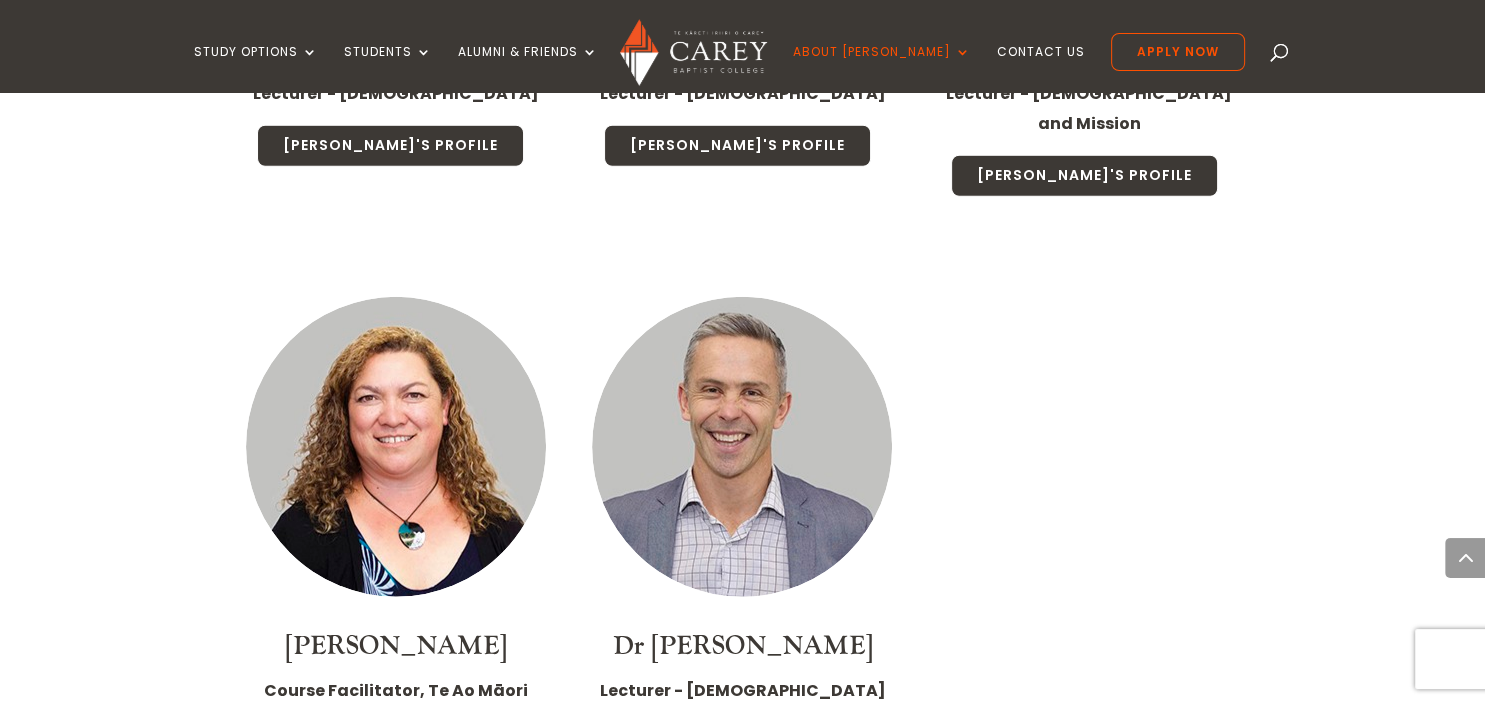 scroll, scrollTop: 5491, scrollLeft: 0, axis: vertical 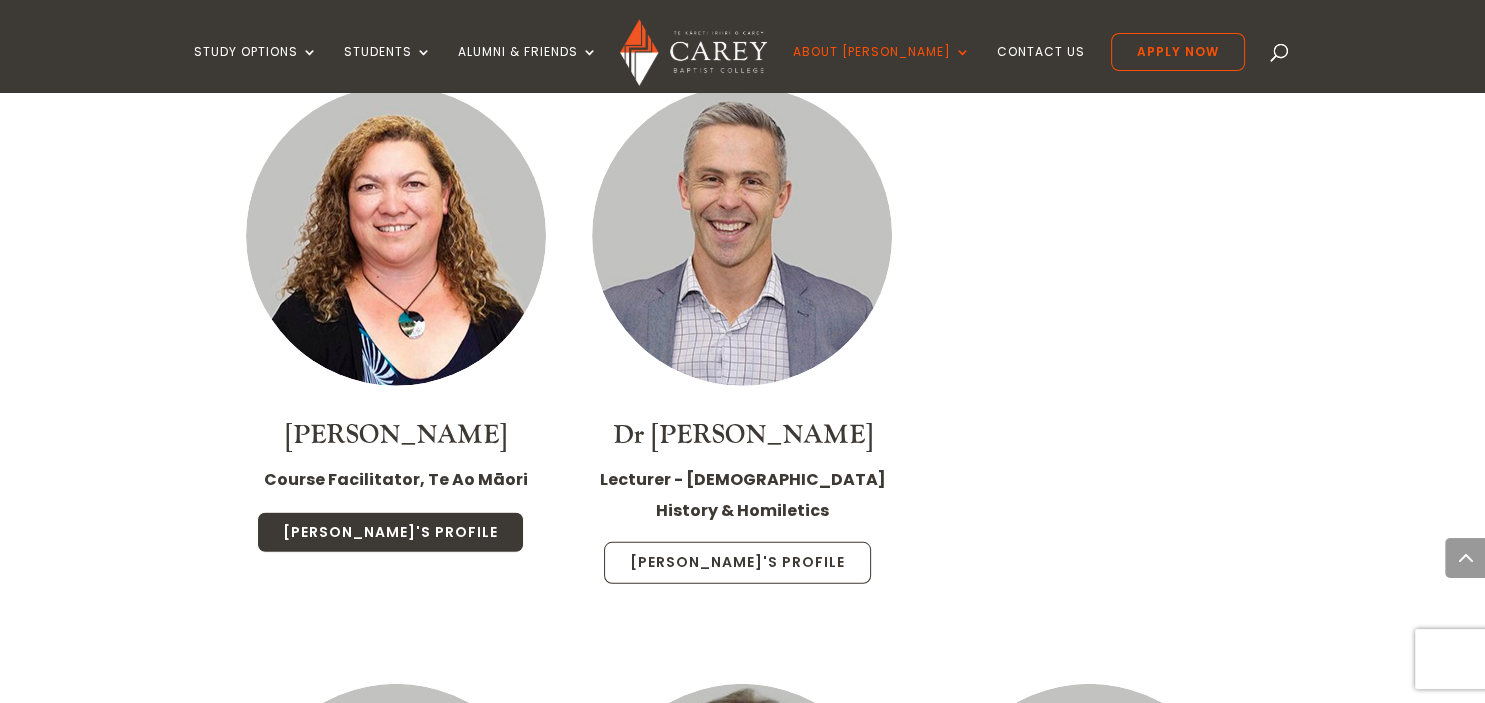click on "John's Profile" at bounding box center (737, 563) 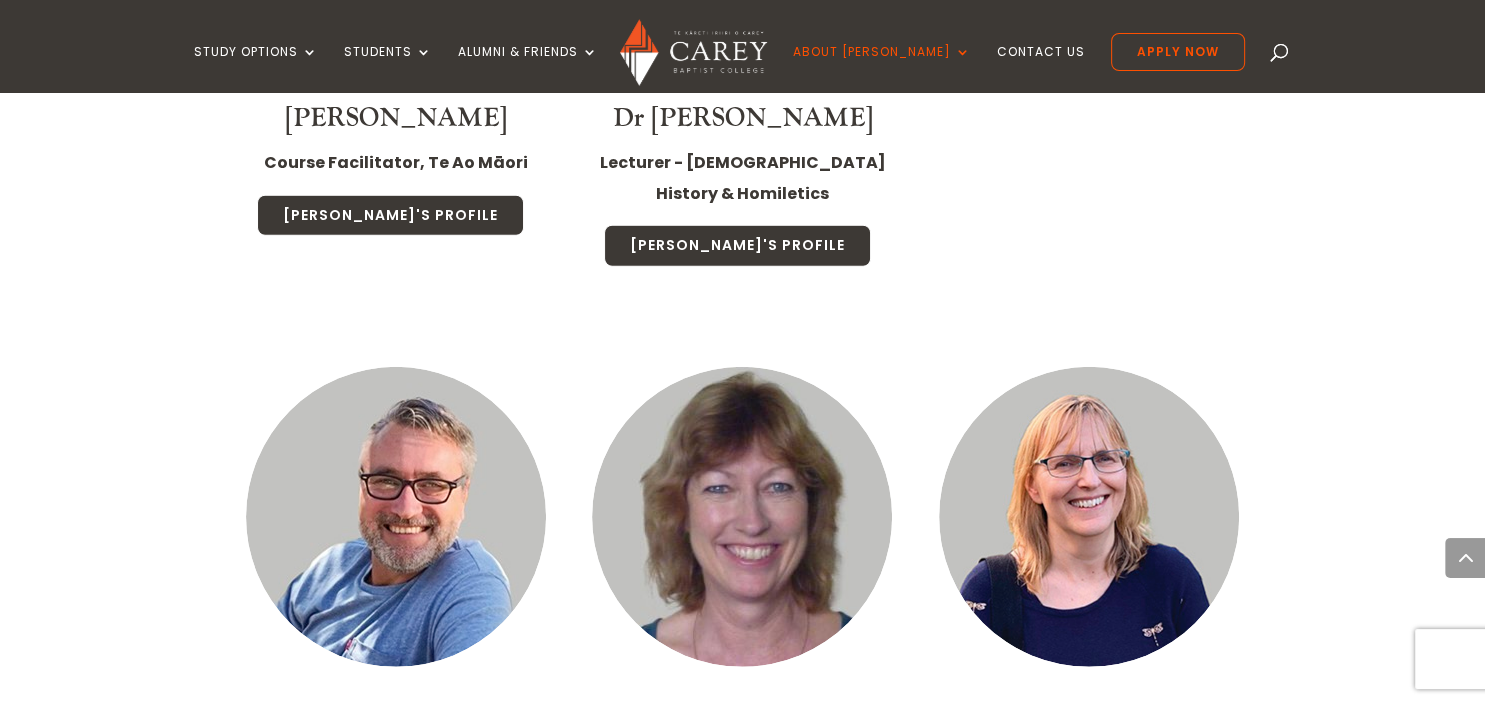 scroll, scrollTop: 6019, scrollLeft: 0, axis: vertical 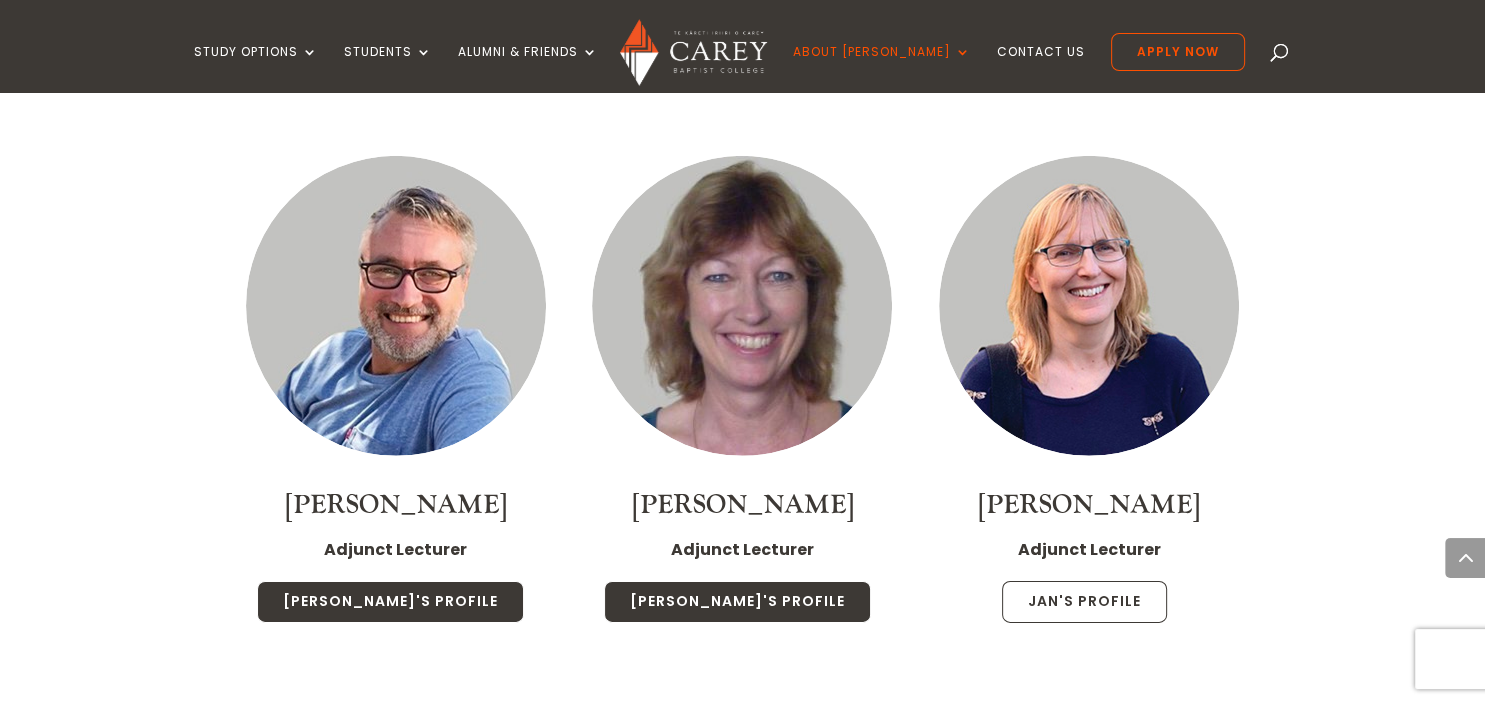 click on "Jan's Profile" at bounding box center [1084, 602] 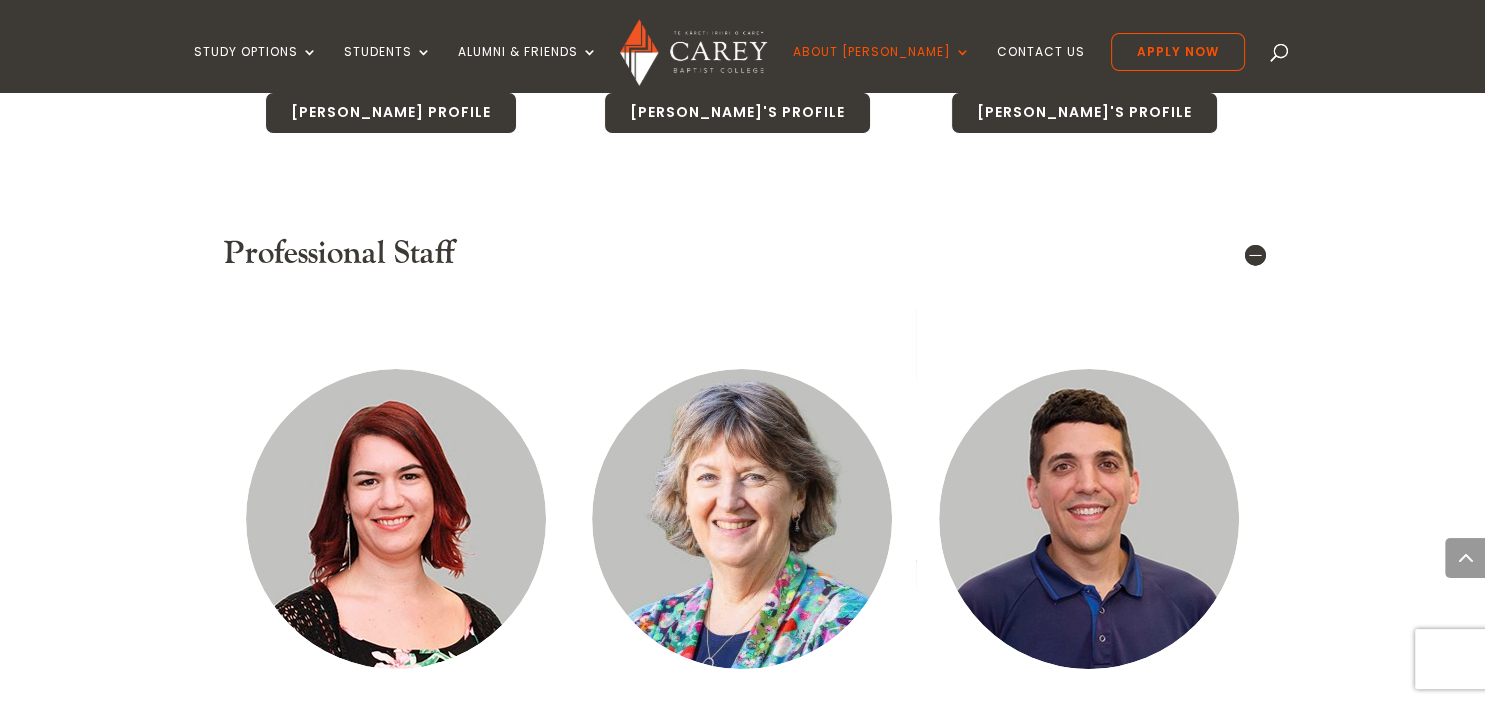 scroll, scrollTop: 7180, scrollLeft: 0, axis: vertical 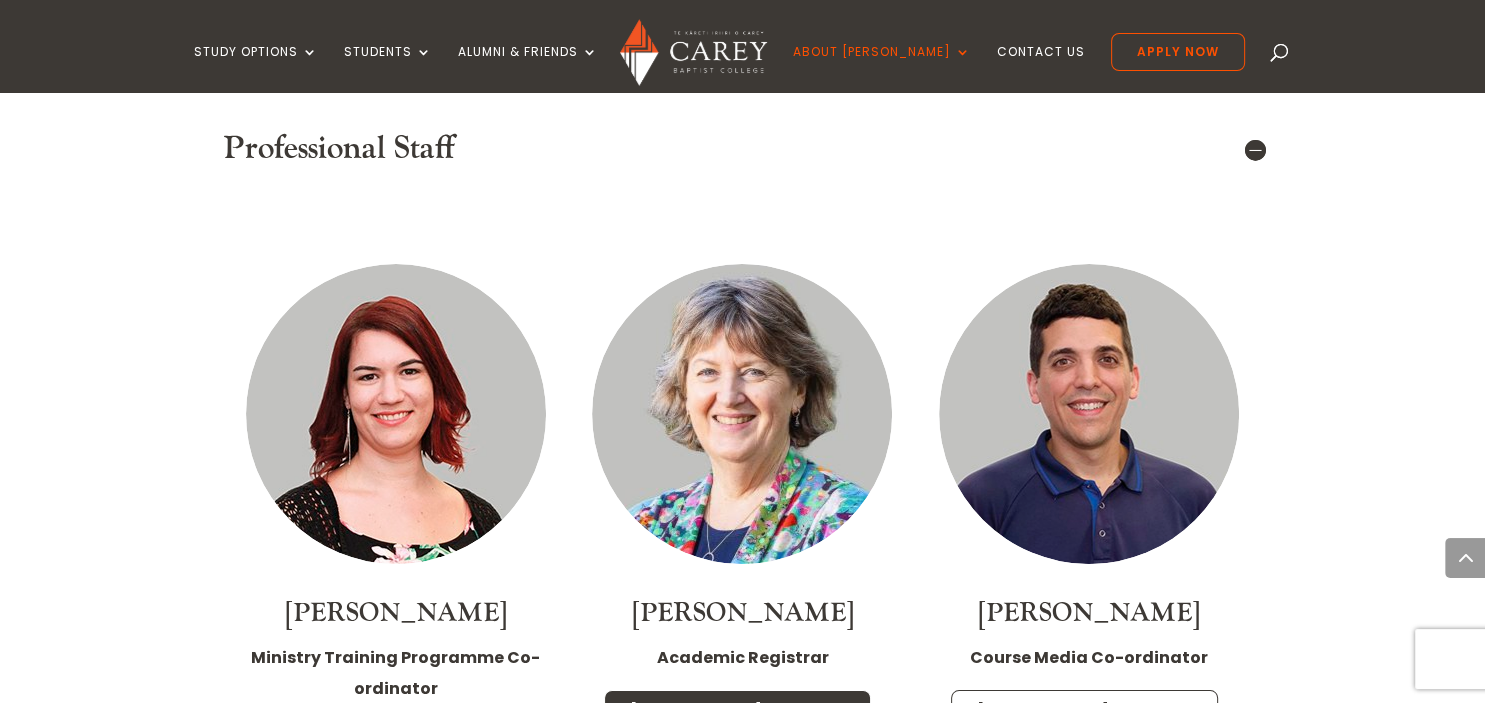 click on "Matt's Profile" at bounding box center (1084, 711) 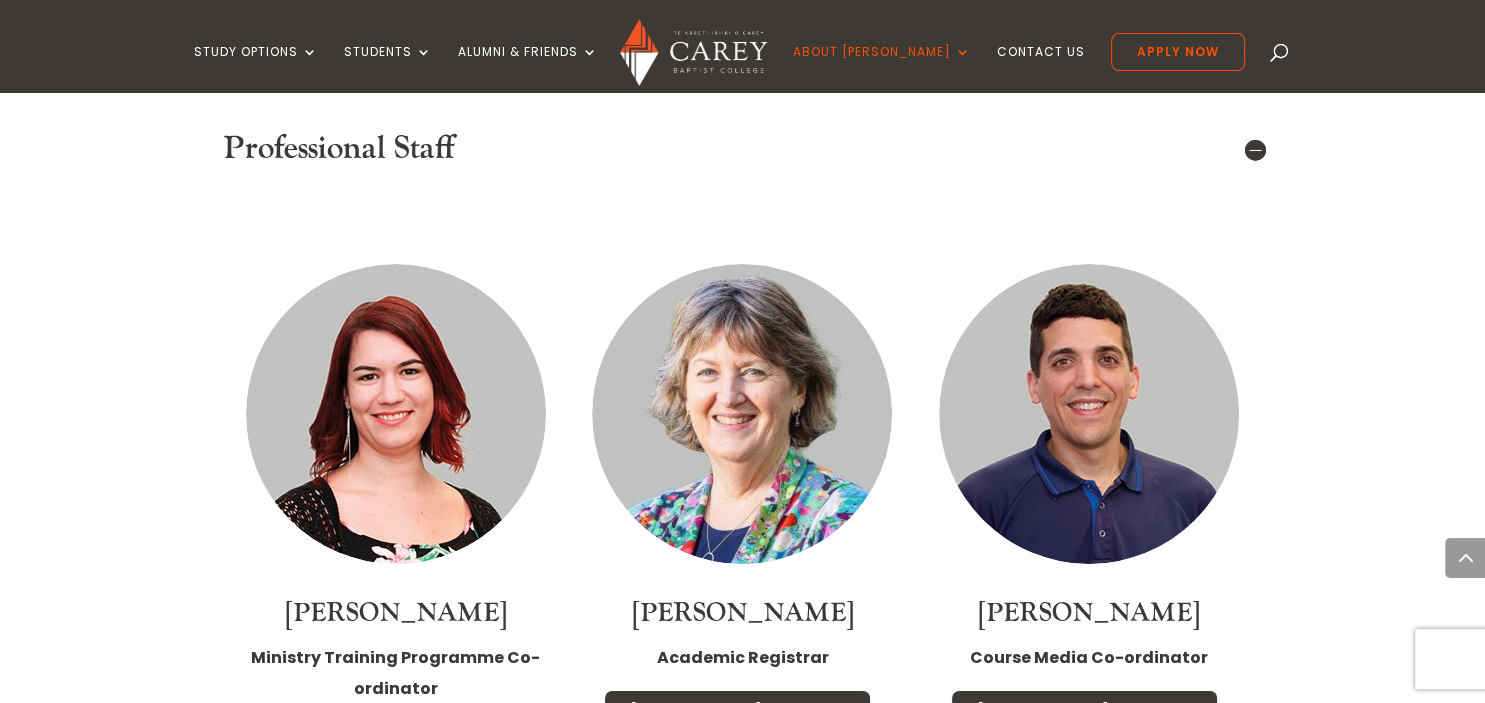 click on "Morgan's Profile" at bounding box center [391, 741] 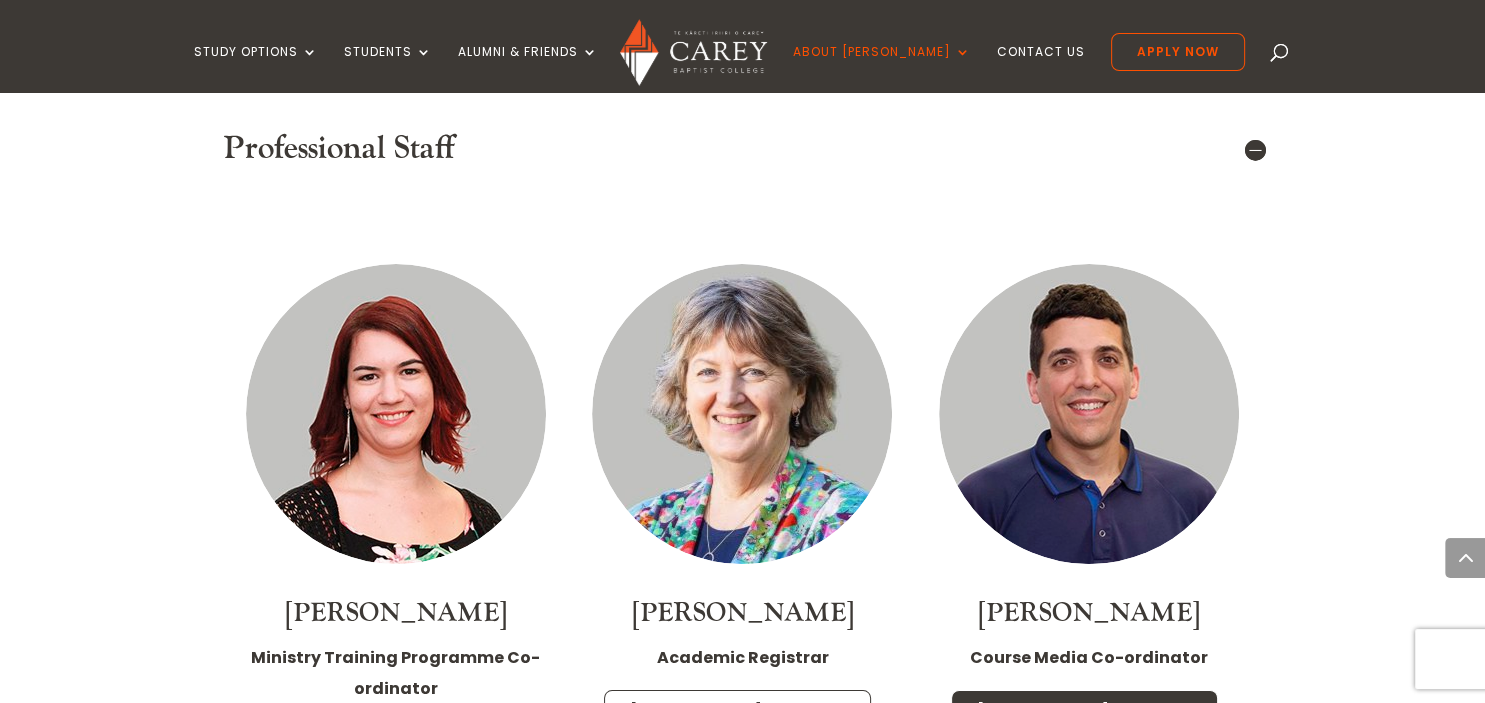 click on "Neroli's Profile" at bounding box center [737, 711] 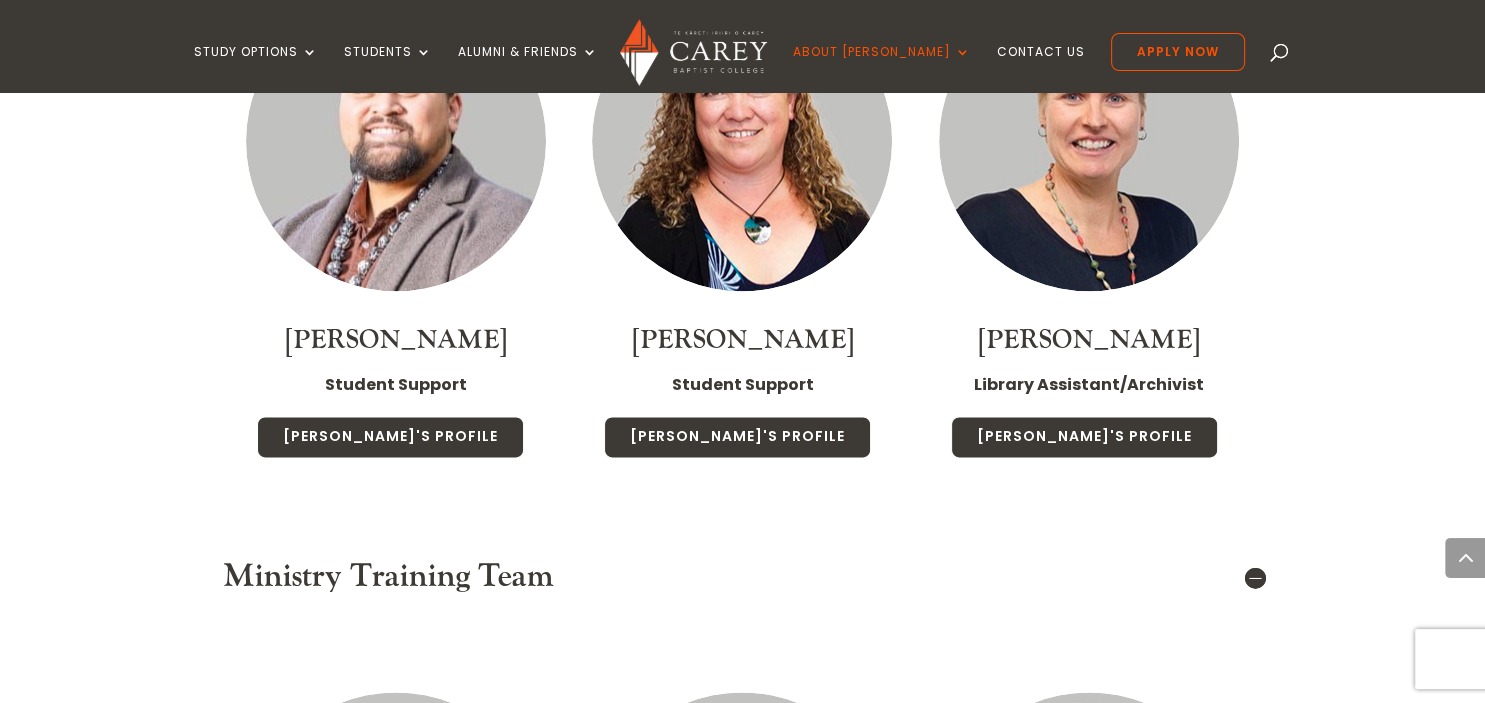 scroll, scrollTop: 9715, scrollLeft: 0, axis: vertical 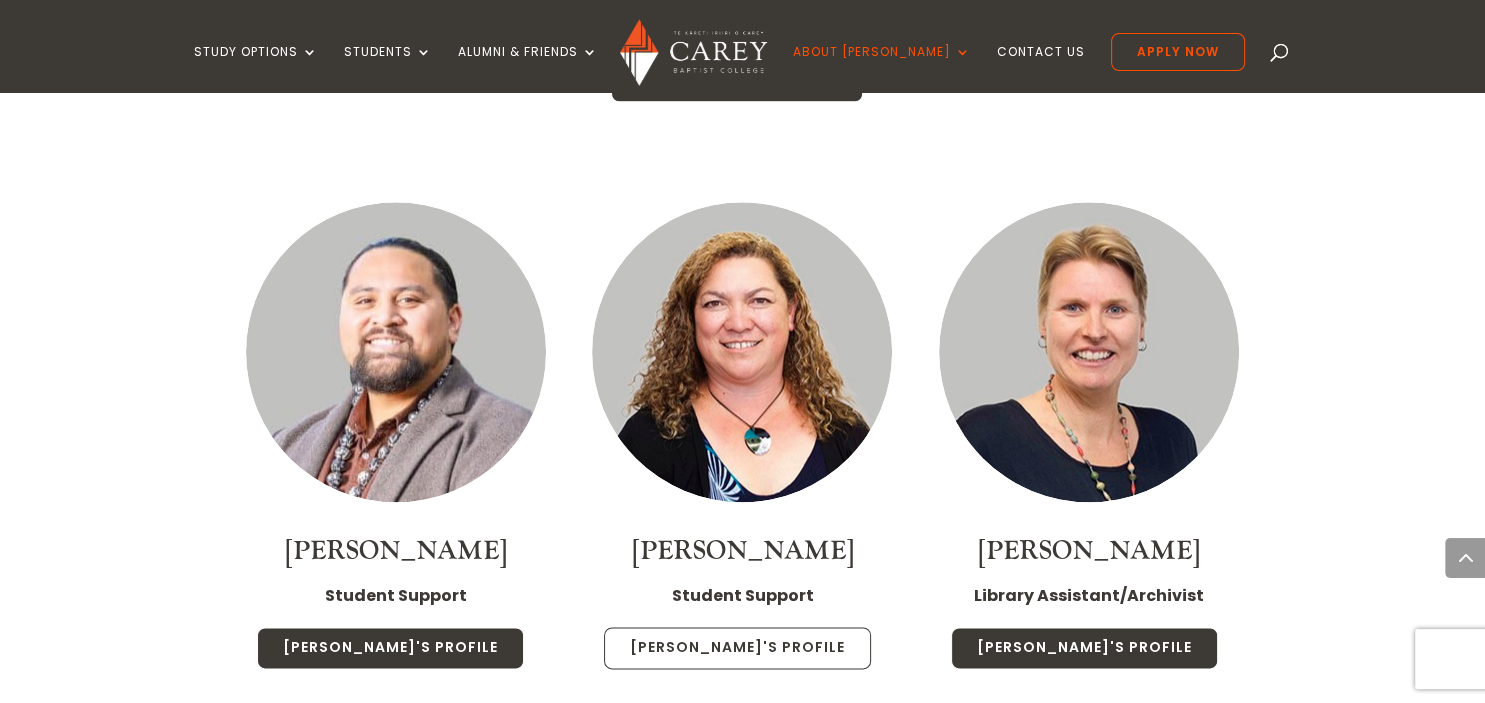 click on "Denise's Profile" at bounding box center [737, 648] 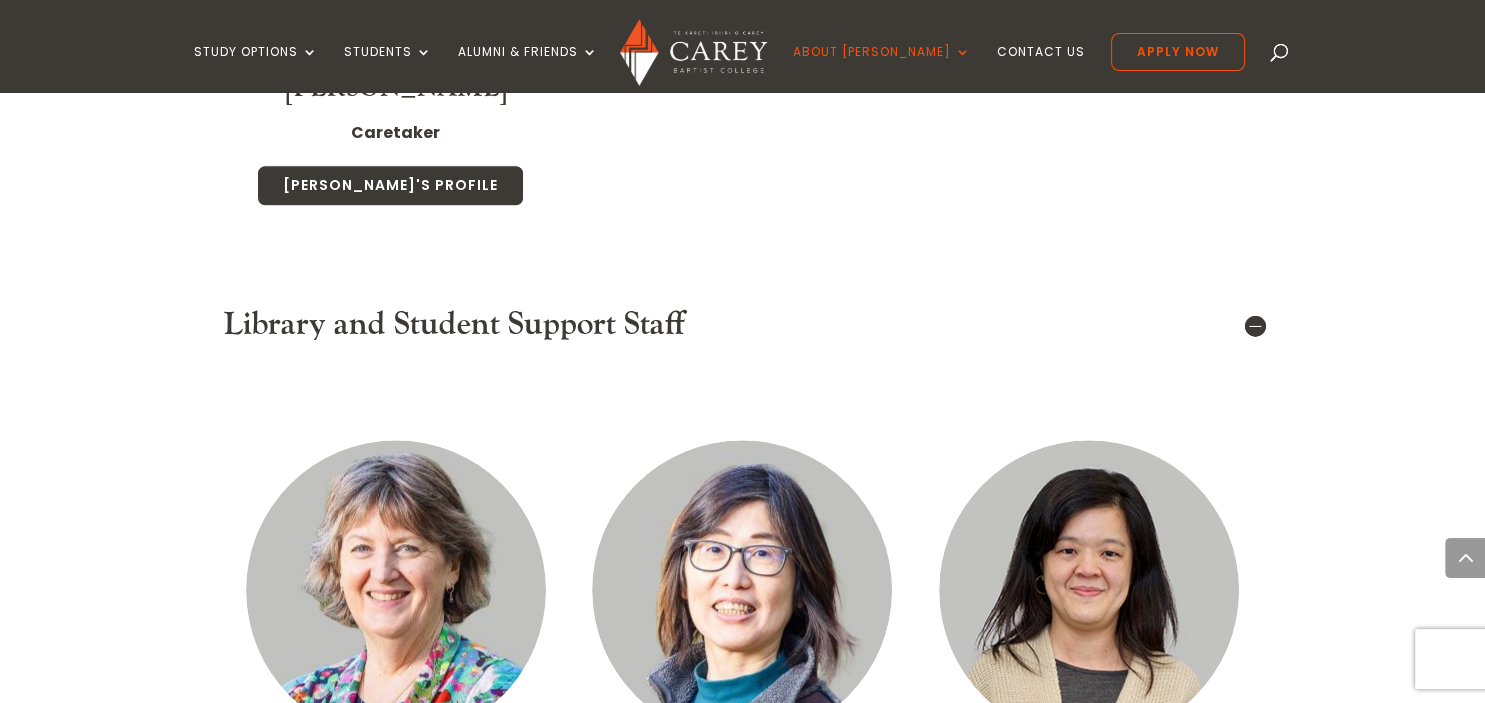 scroll, scrollTop: 9081, scrollLeft: 0, axis: vertical 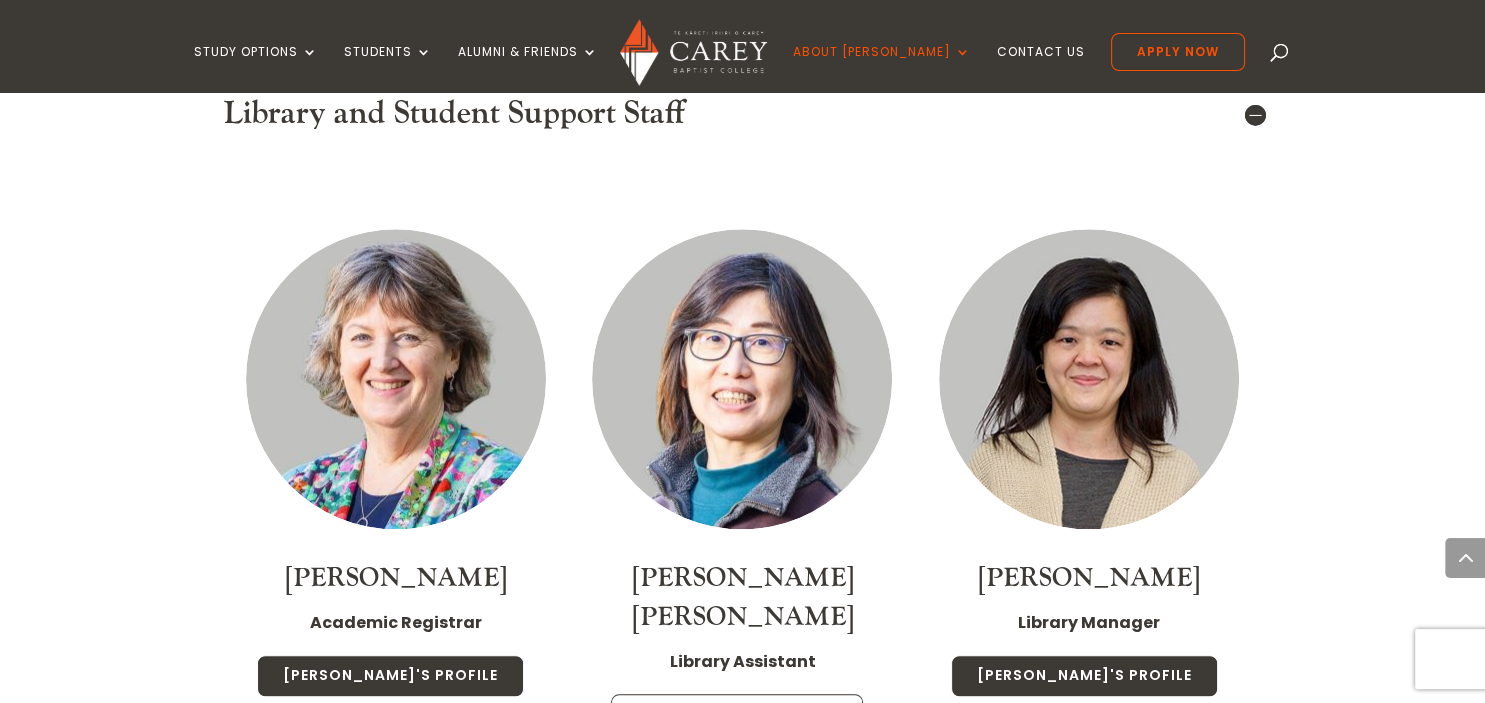 click on "Mei Ling's Profile" at bounding box center (737, 715) 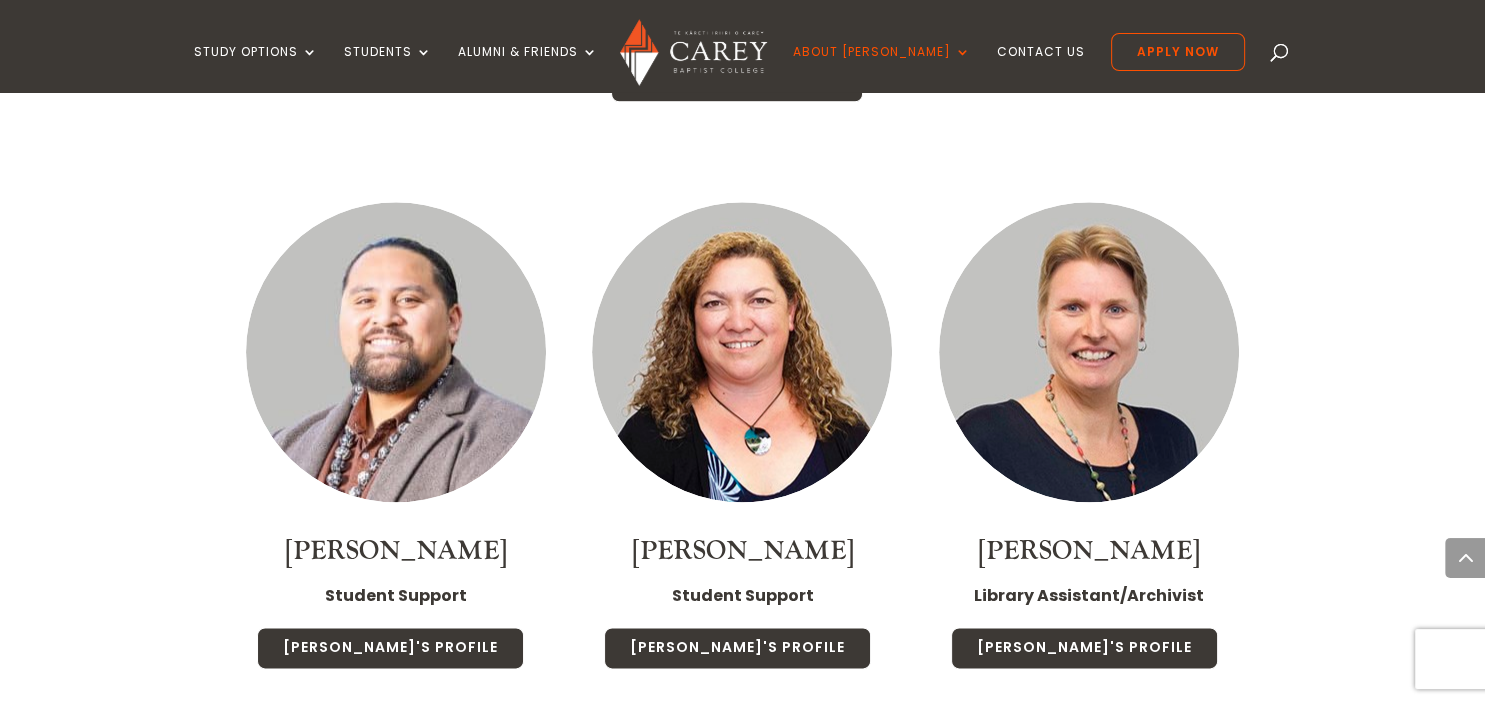 scroll, scrollTop: 9609, scrollLeft: 0, axis: vertical 